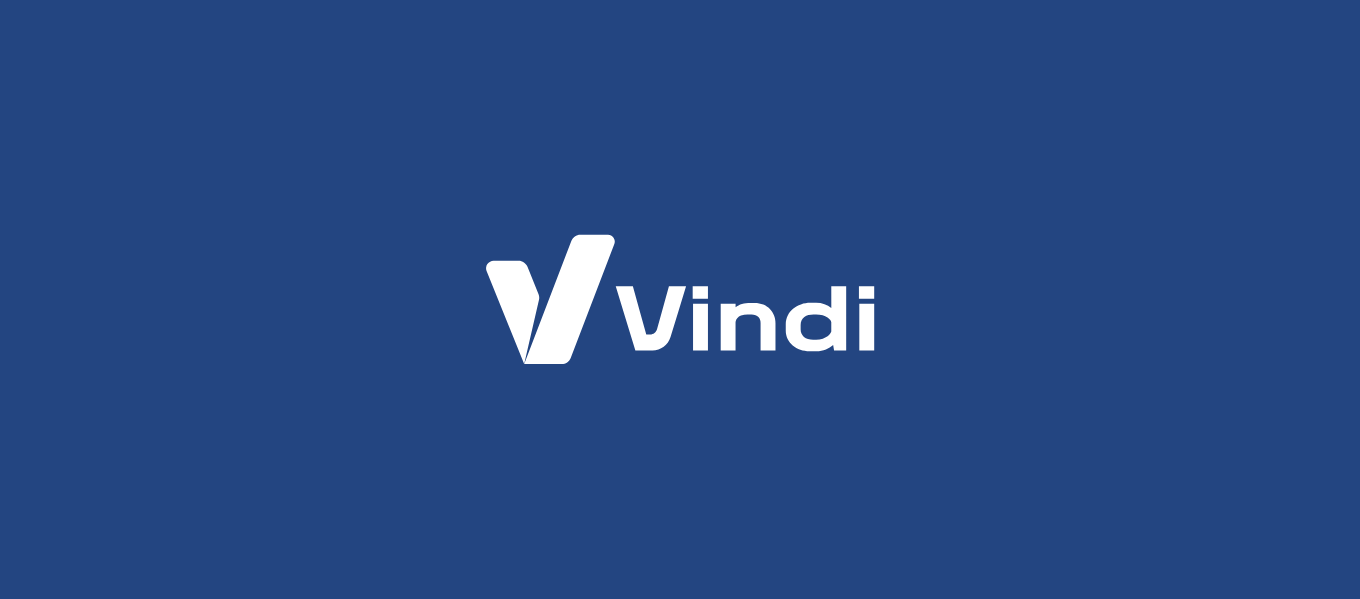 scroll, scrollTop: 0, scrollLeft: 0, axis: both 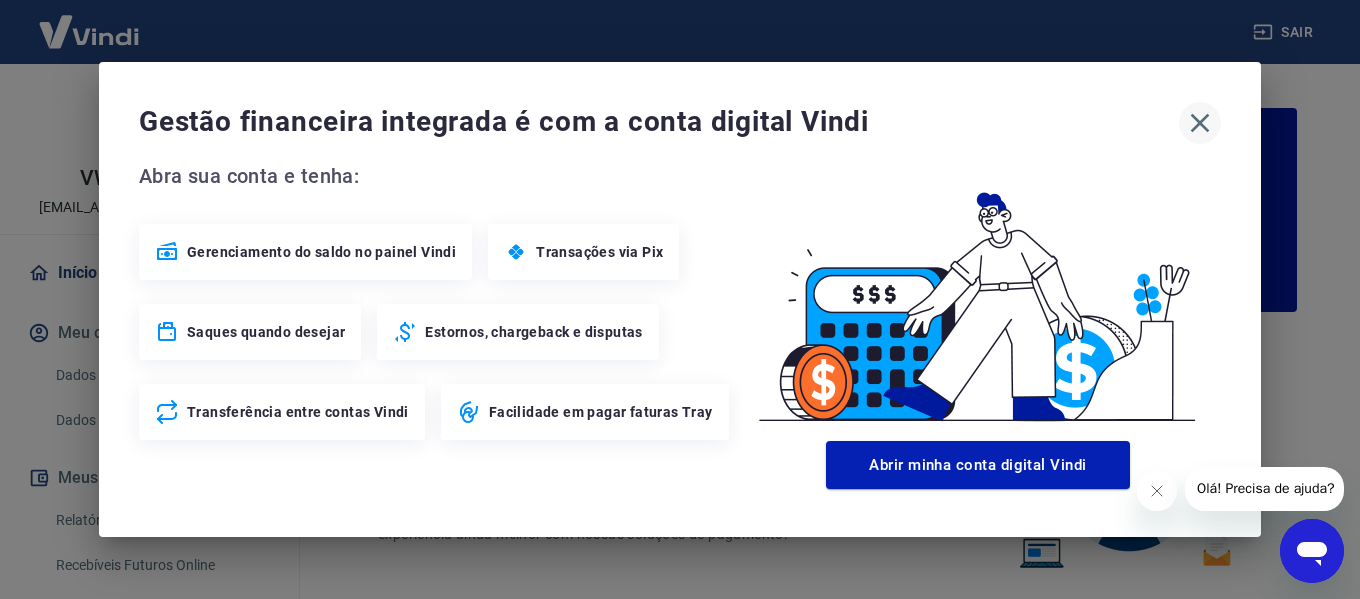 click 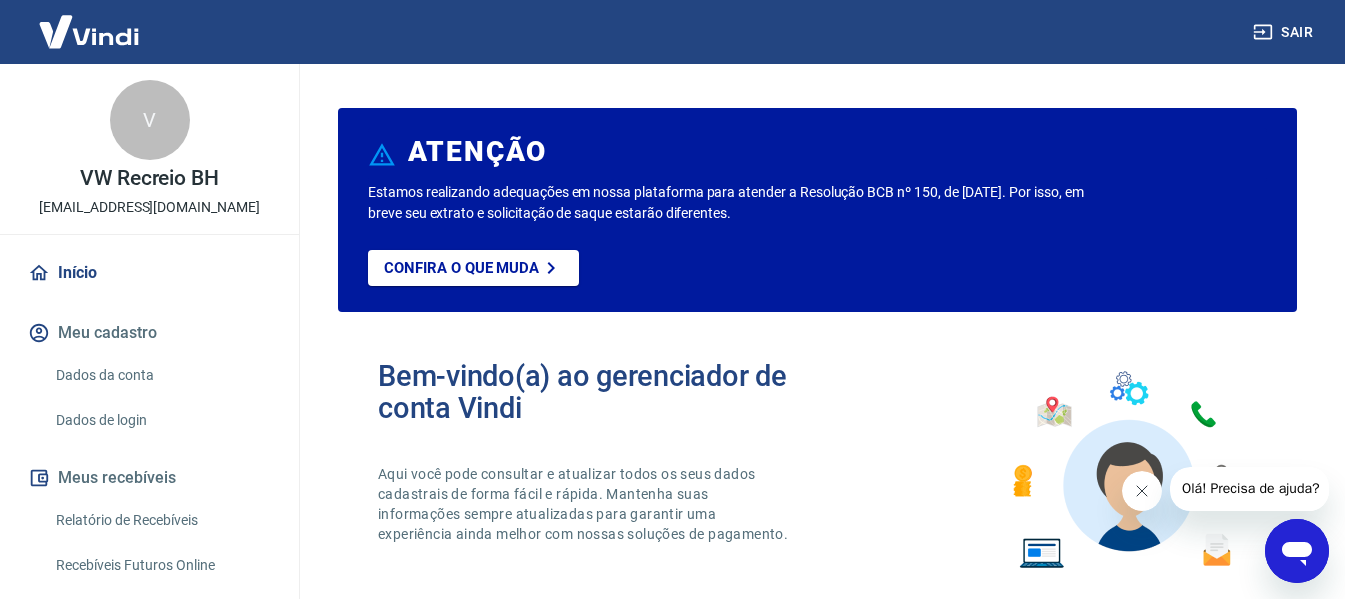 drag, startPoint x: 1143, startPoint y: 488, endPoint x: 2244, endPoint y: 914, distance: 1180.541 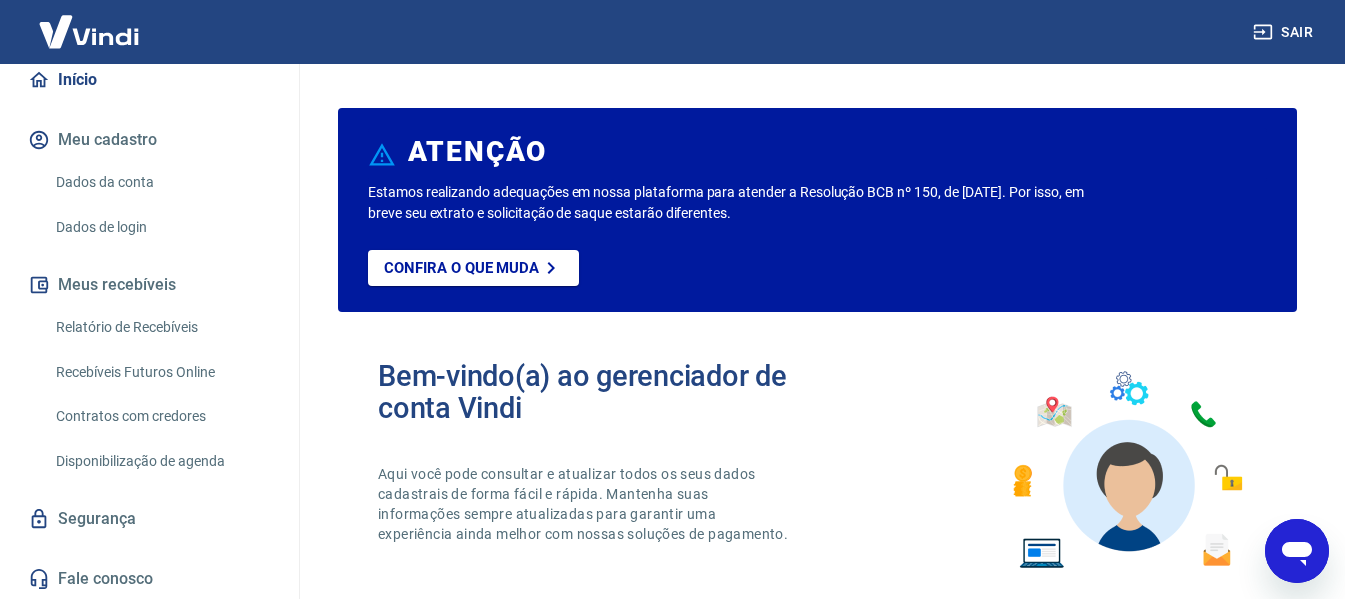 scroll, scrollTop: 195, scrollLeft: 0, axis: vertical 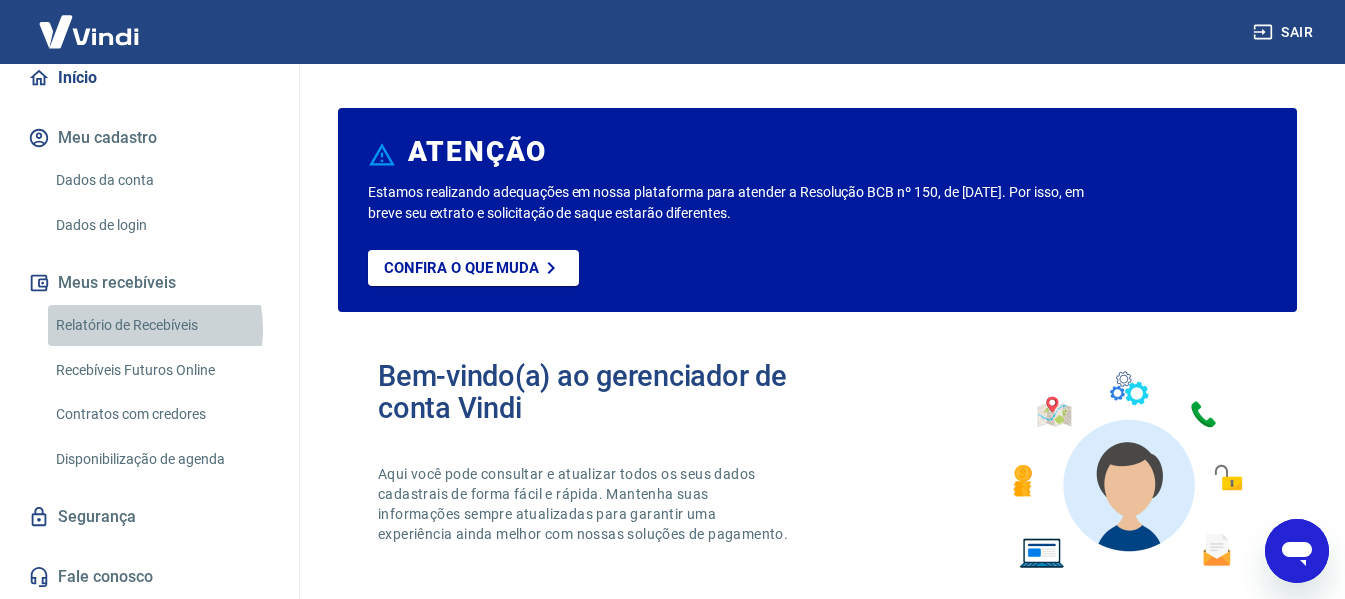 click on "Relatório de Recebíveis" at bounding box center [161, 325] 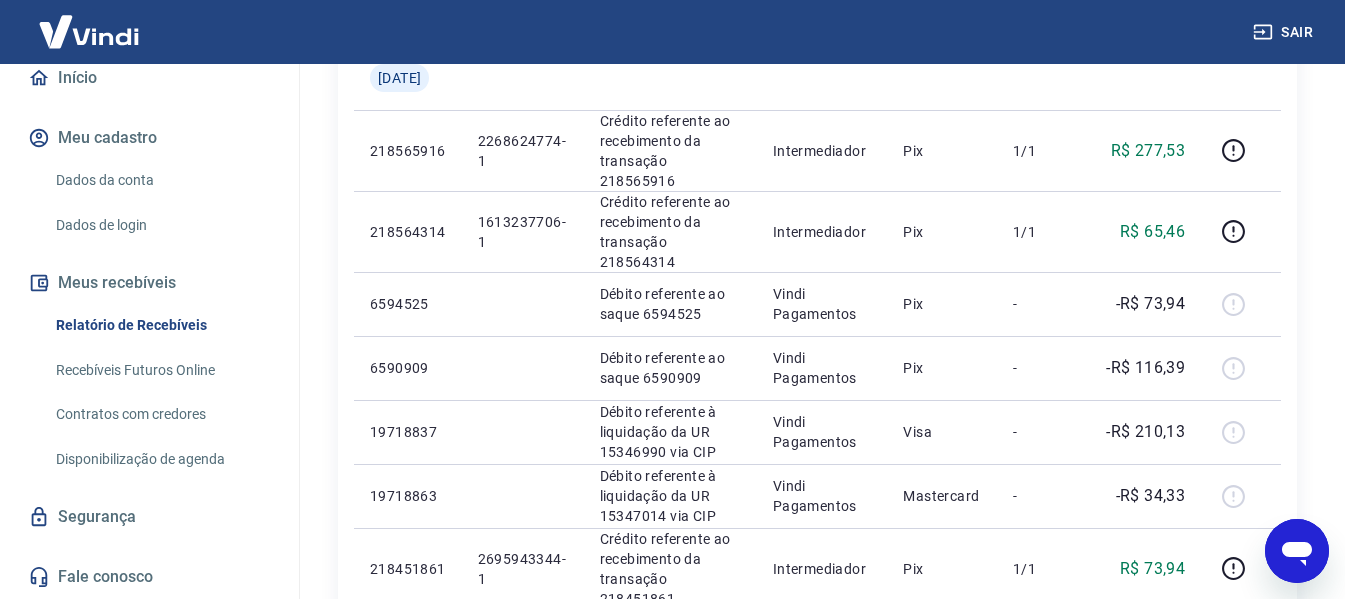 scroll, scrollTop: 1100, scrollLeft: 0, axis: vertical 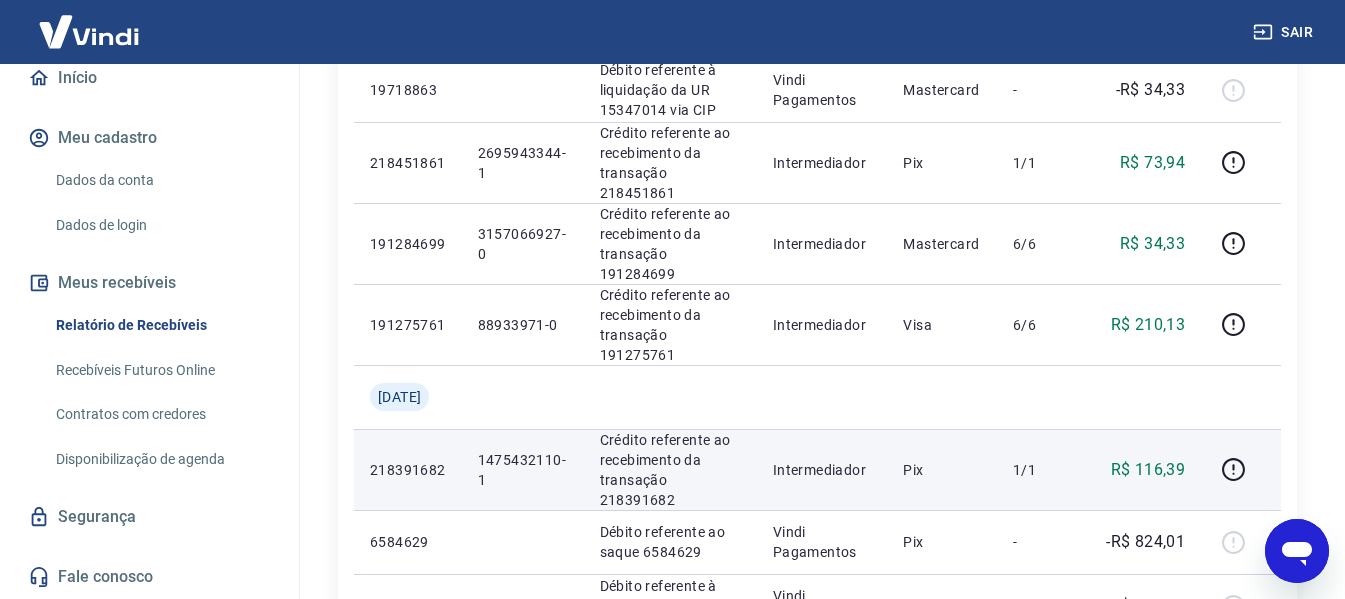 click on "1475432110-1" at bounding box center [523, 470] 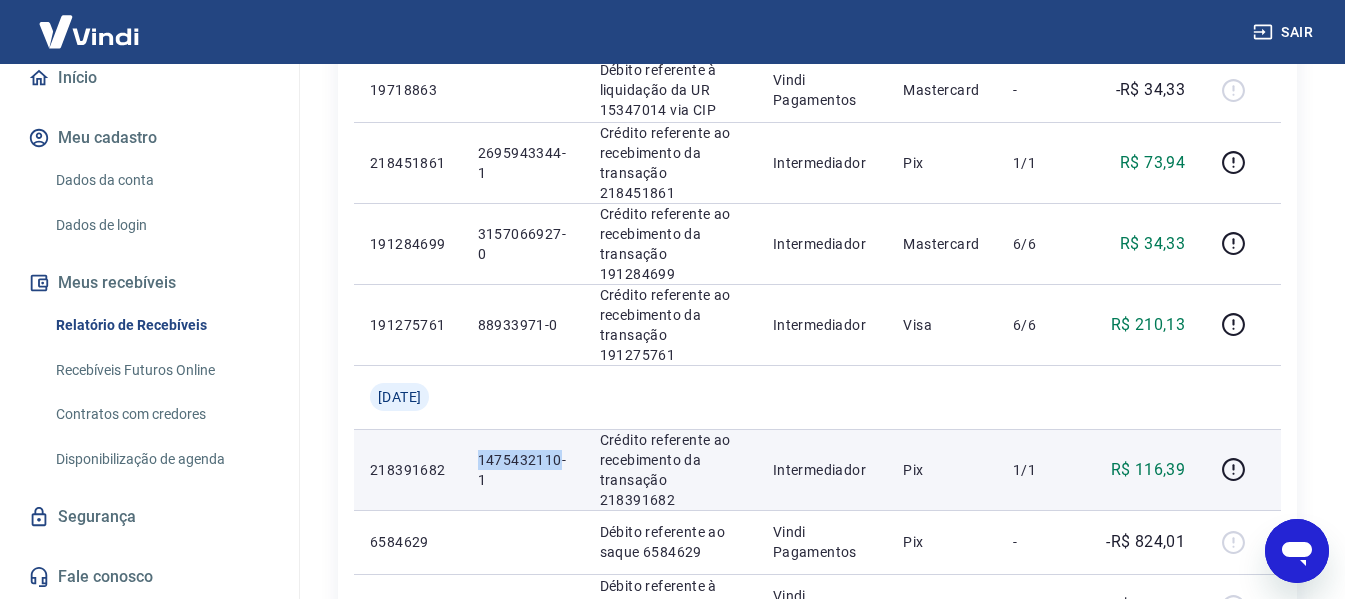 click on "1475432110-1" at bounding box center (523, 470) 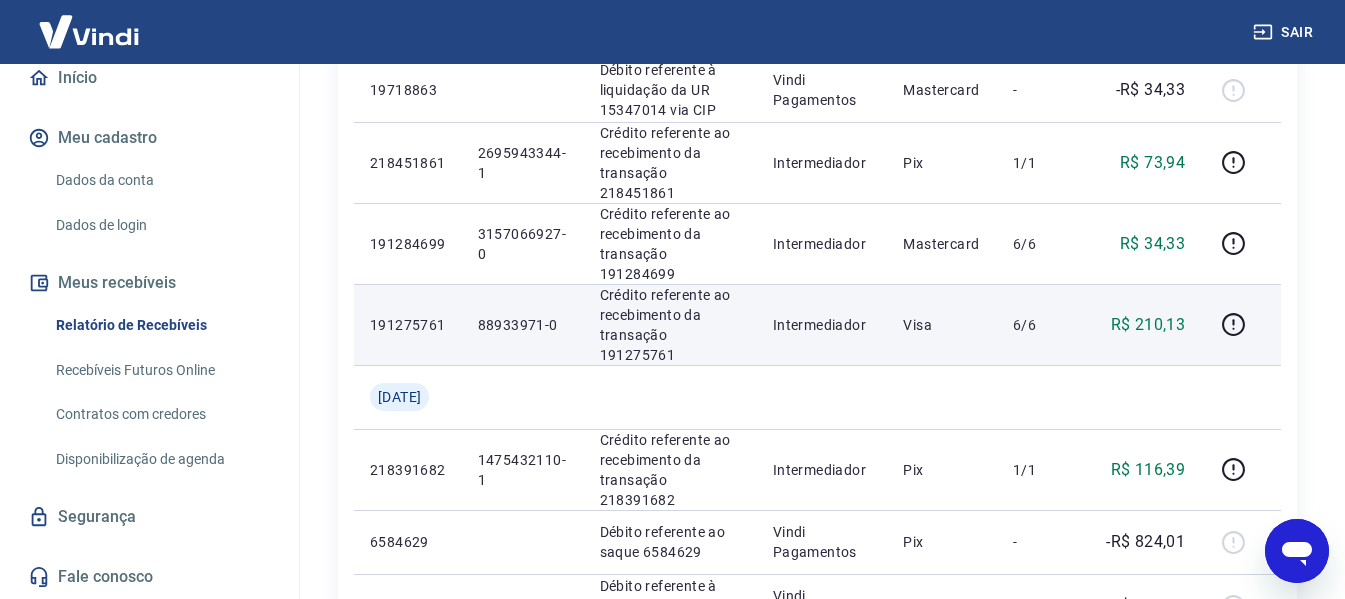 click on "88933971-0" at bounding box center [523, 325] 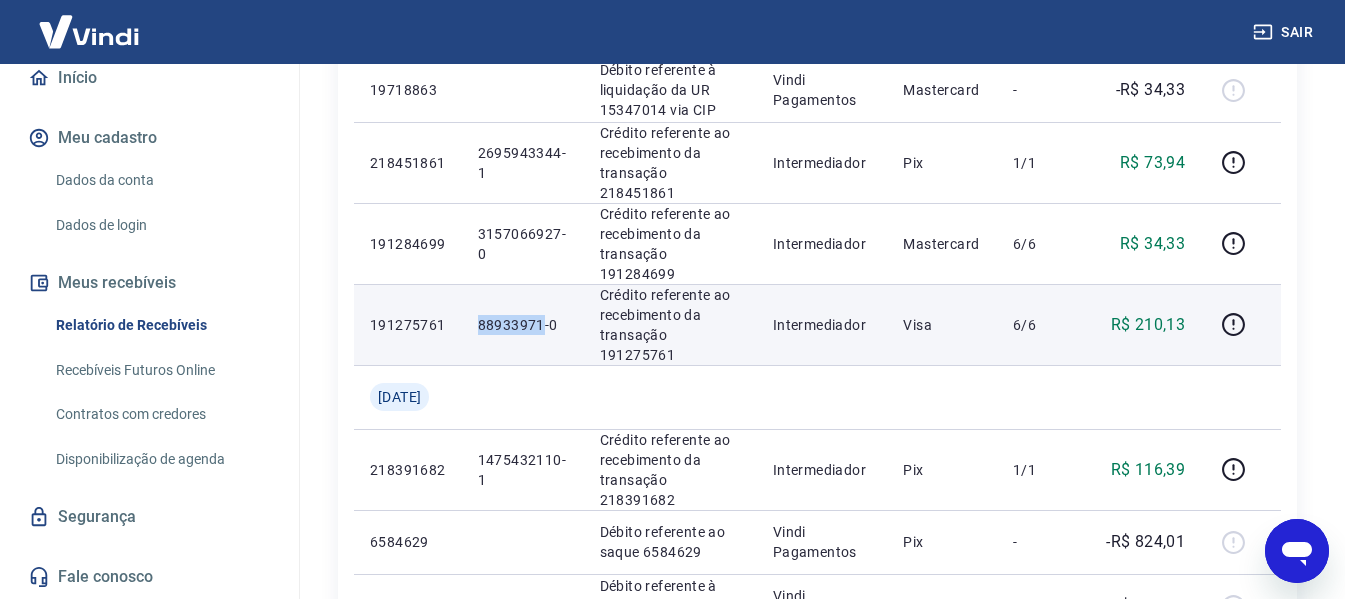click on "88933971-0" at bounding box center (523, 325) 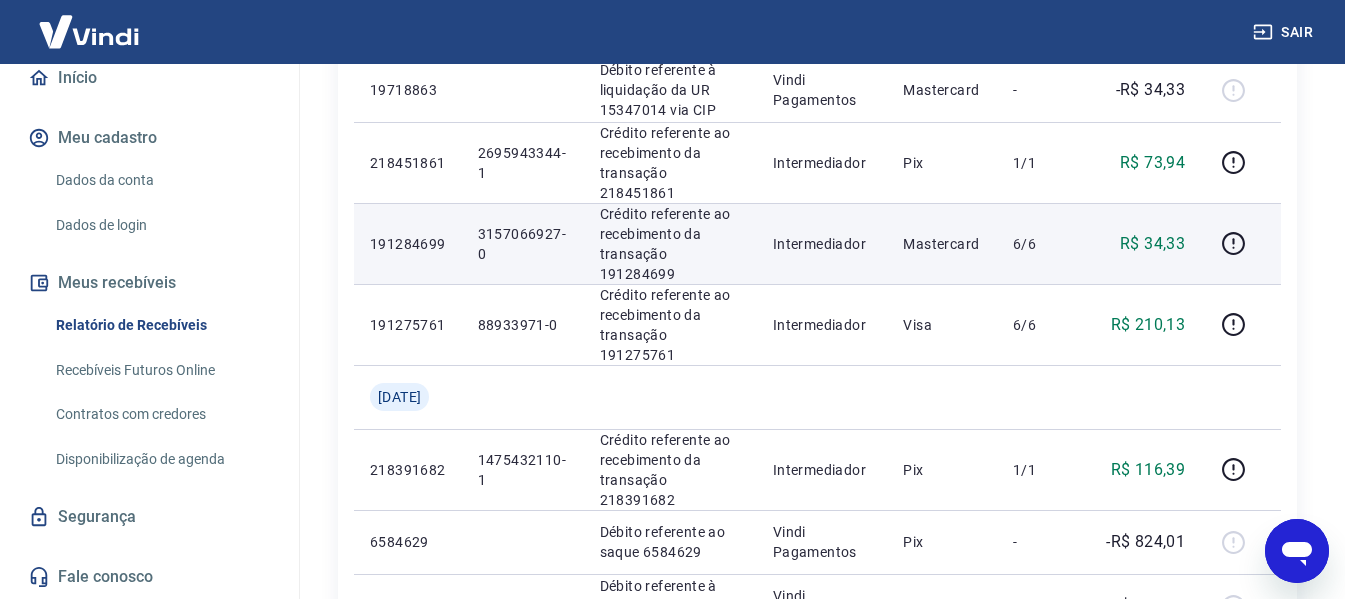 click on "3157066927-0" at bounding box center [523, 244] 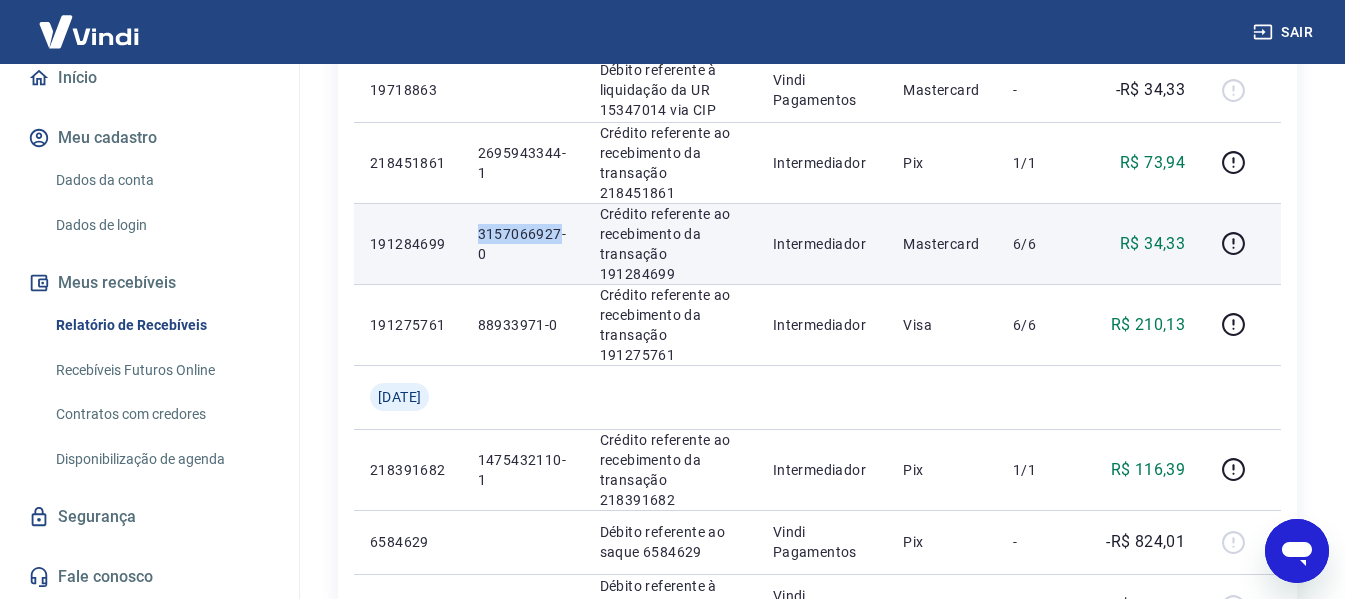 click on "3157066927-0" at bounding box center (523, 244) 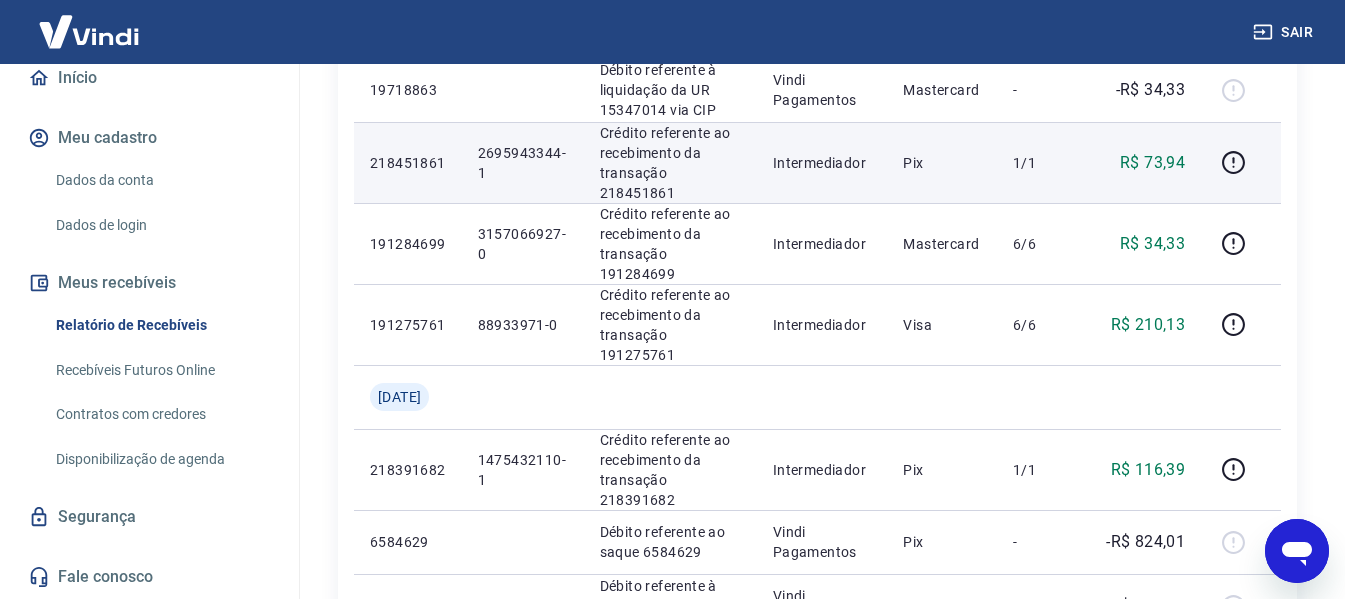 click on "2695943344-1" at bounding box center [523, 163] 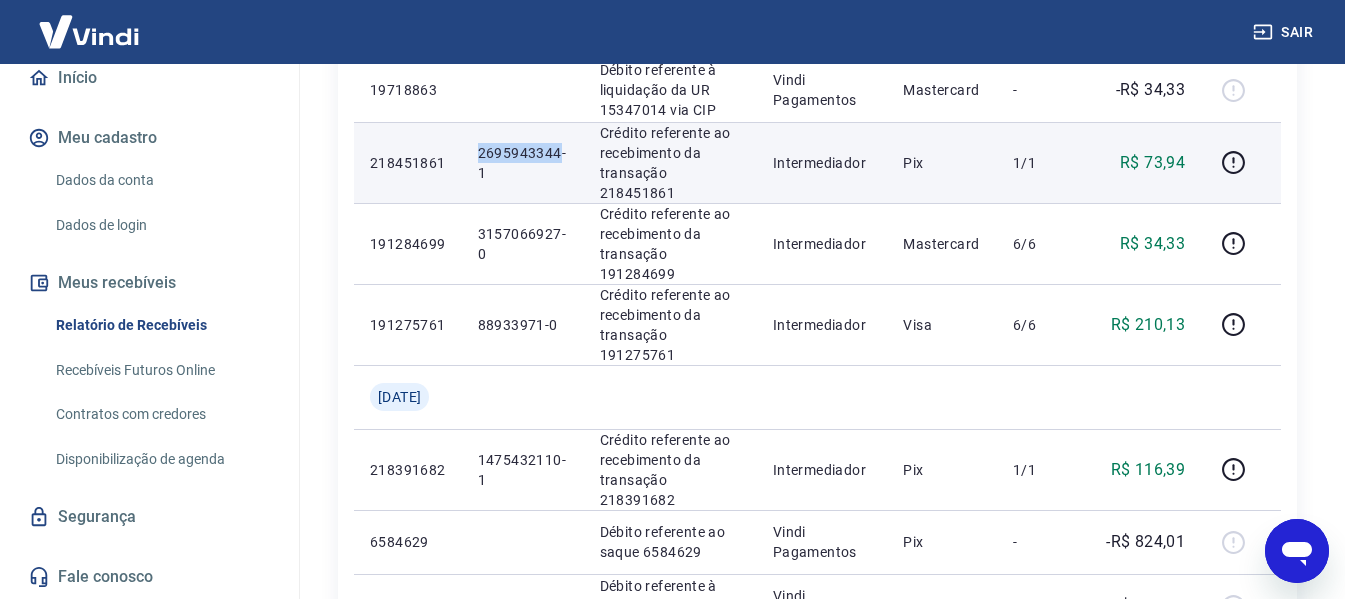 click on "2695943344-1" at bounding box center [523, 163] 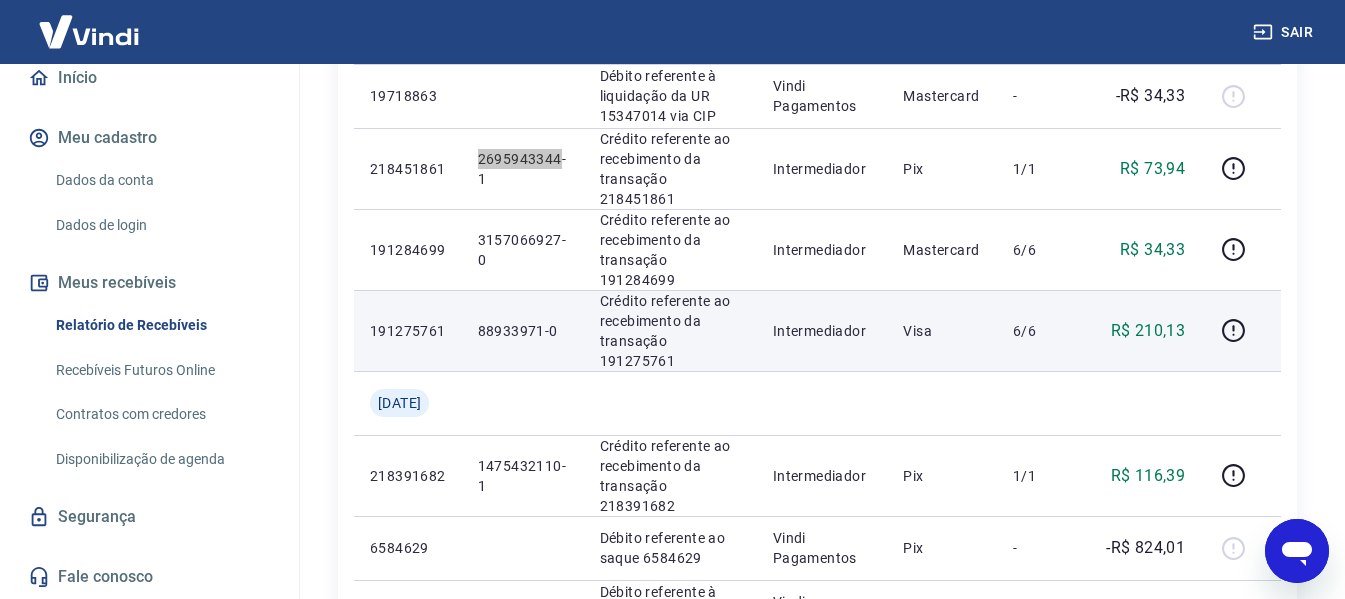 scroll, scrollTop: 1400, scrollLeft: 0, axis: vertical 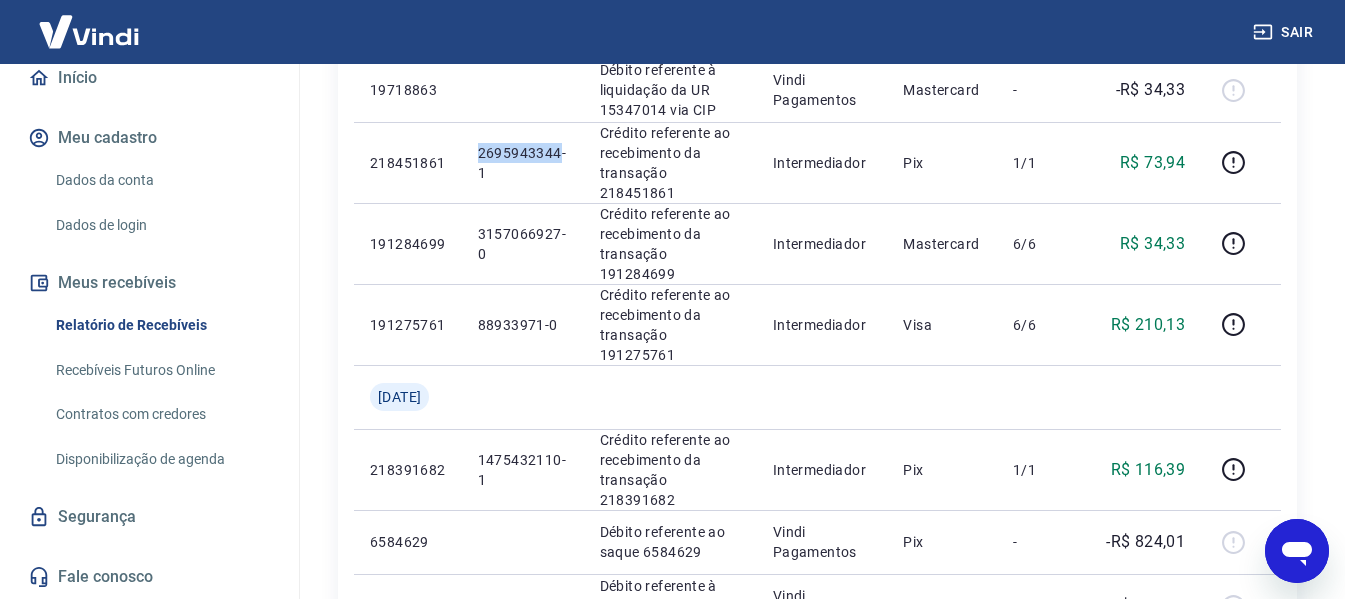 click on "Sair" at bounding box center [1285, 32] 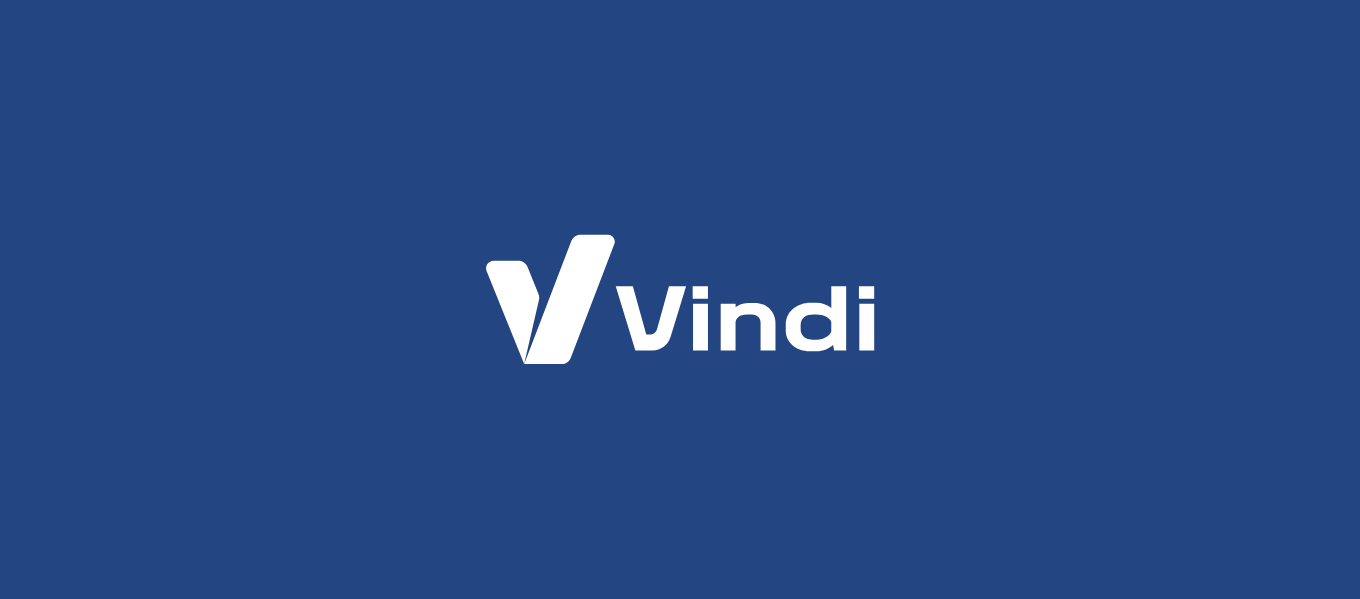 scroll, scrollTop: 0, scrollLeft: 0, axis: both 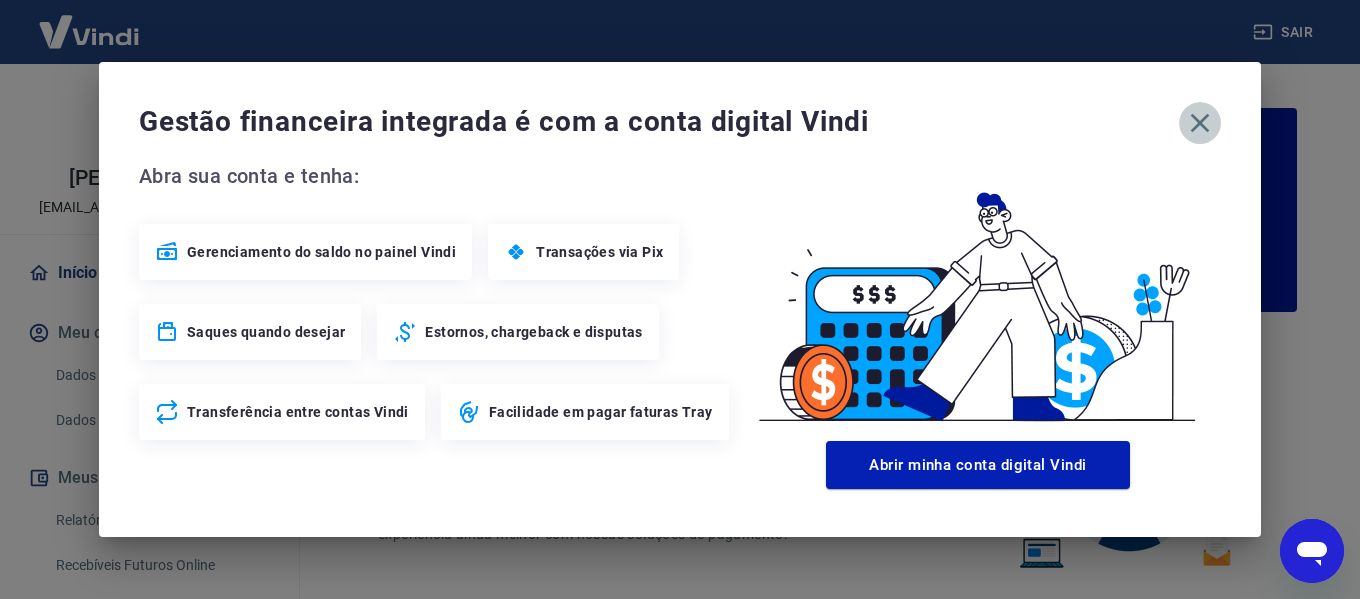 click 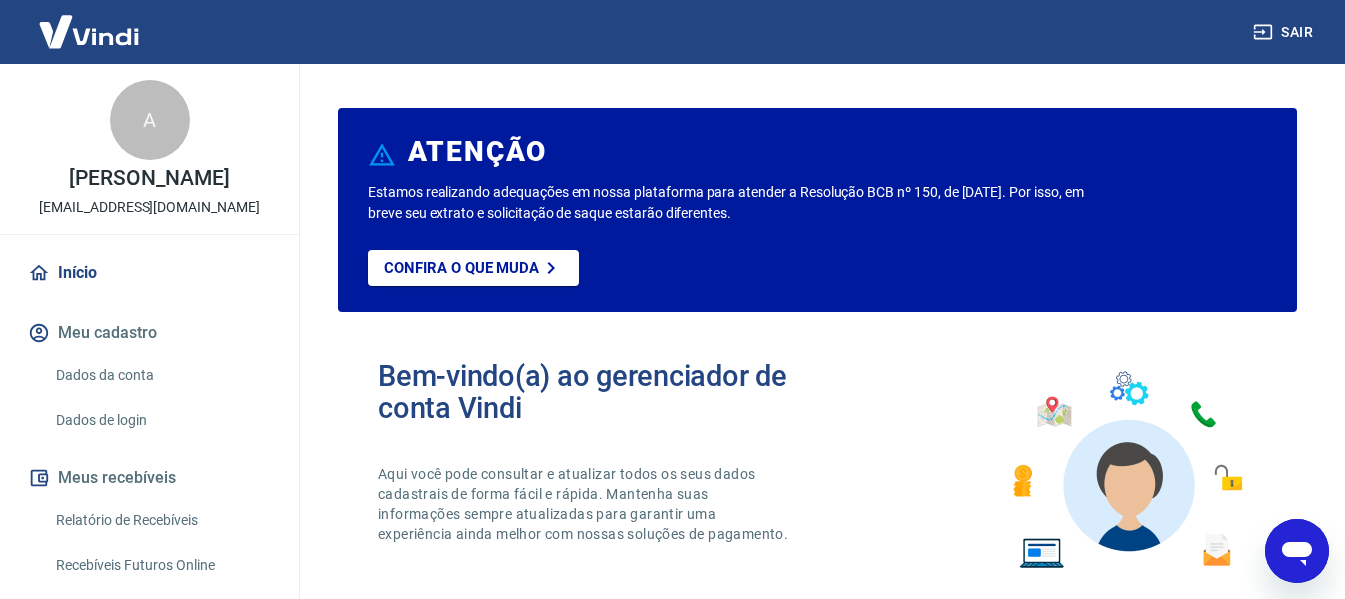 click on "Relatório de Recebíveis" at bounding box center (161, 520) 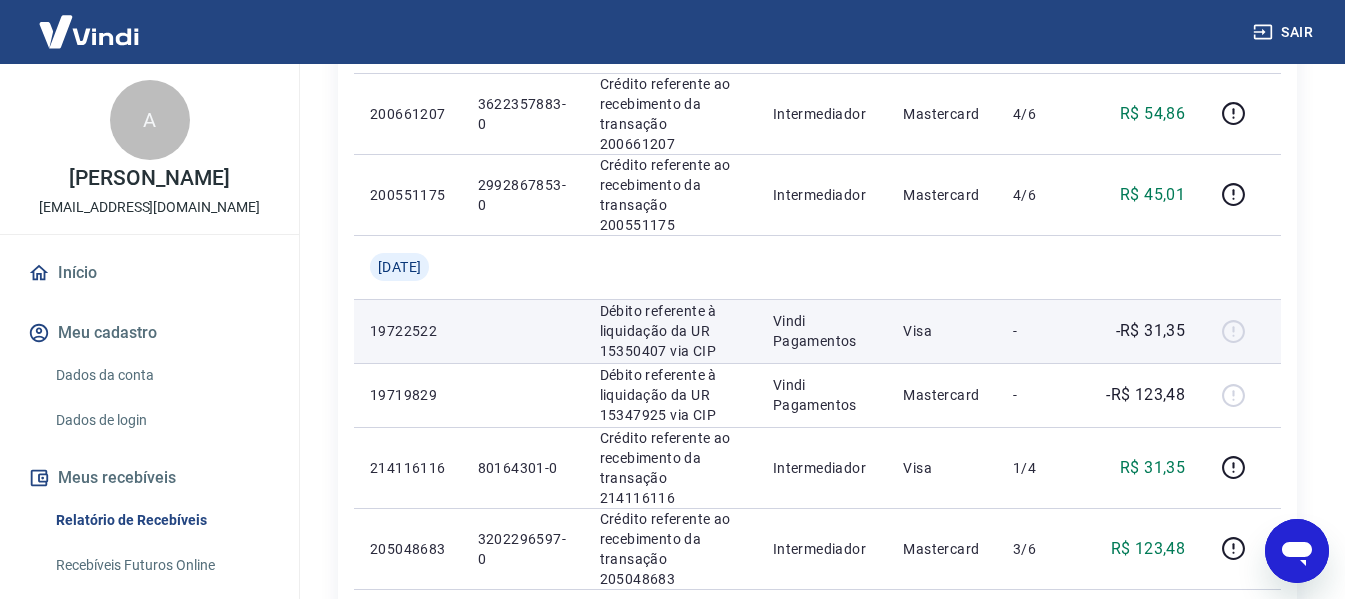 scroll, scrollTop: 500, scrollLeft: 0, axis: vertical 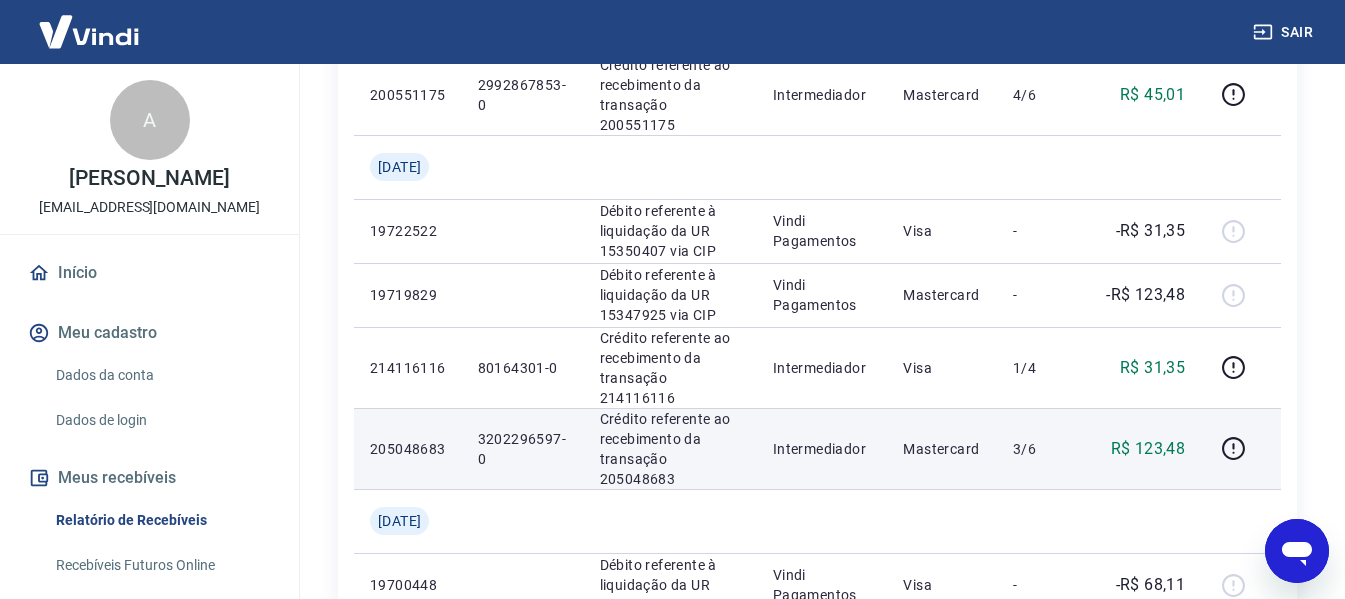 click on "3202296597-0" at bounding box center (523, 449) 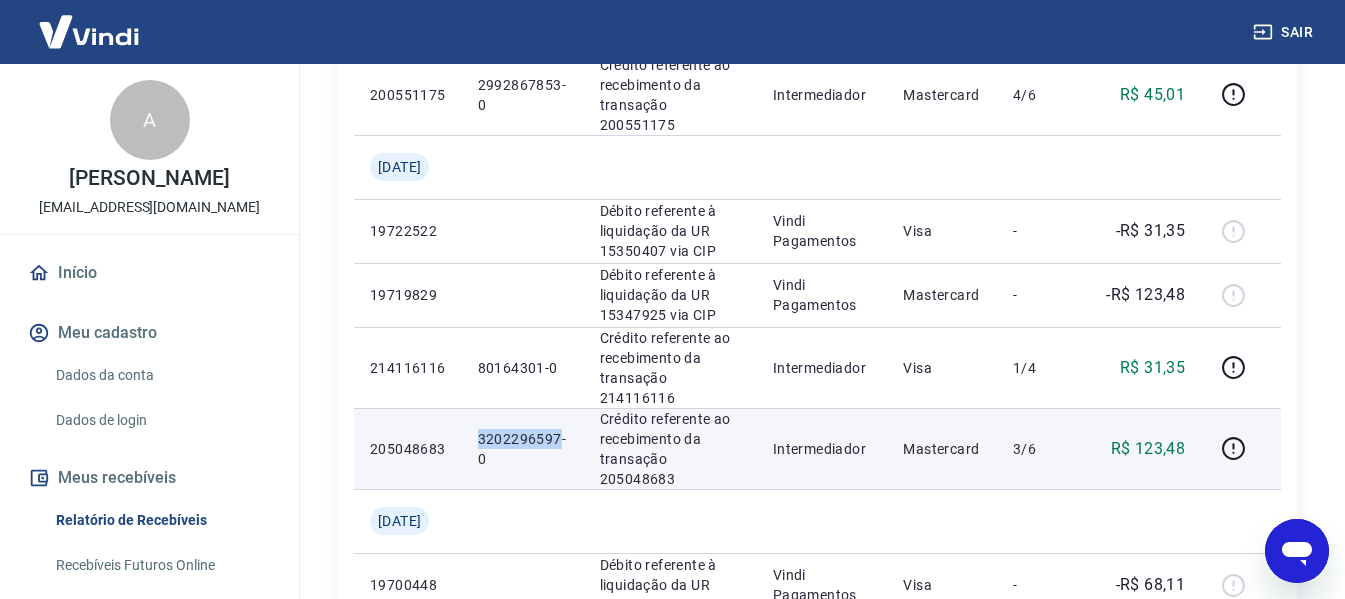 click on "3202296597-0" at bounding box center (523, 449) 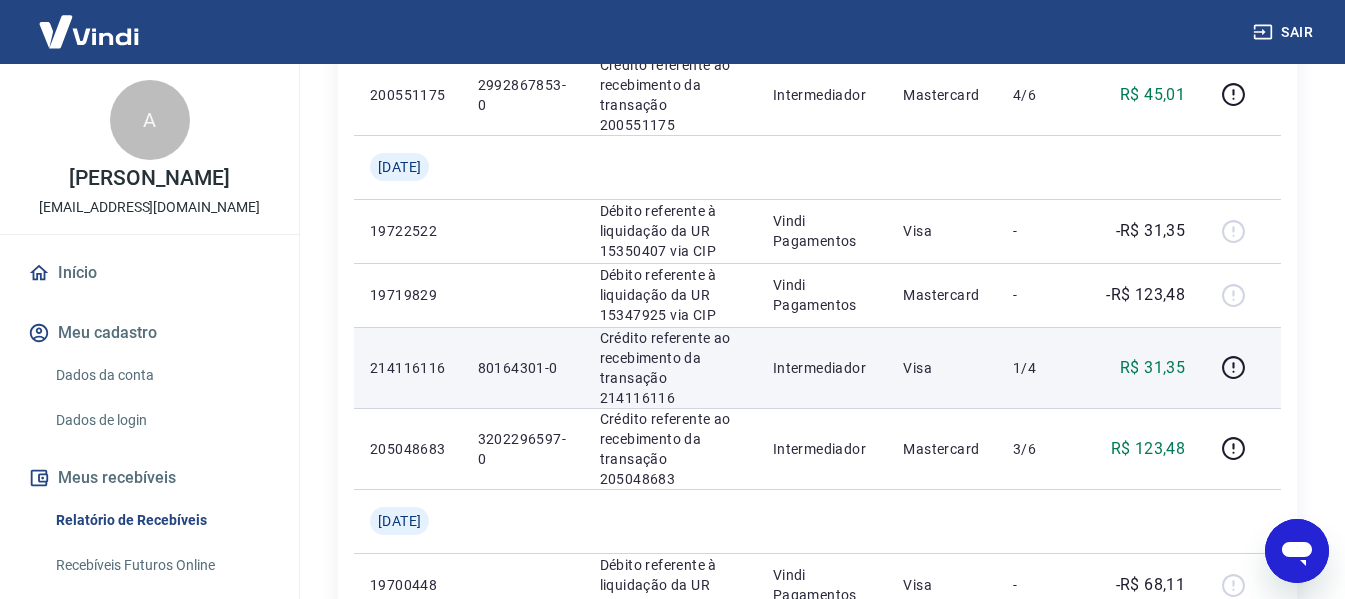 click on "80164301-0" at bounding box center [523, 368] 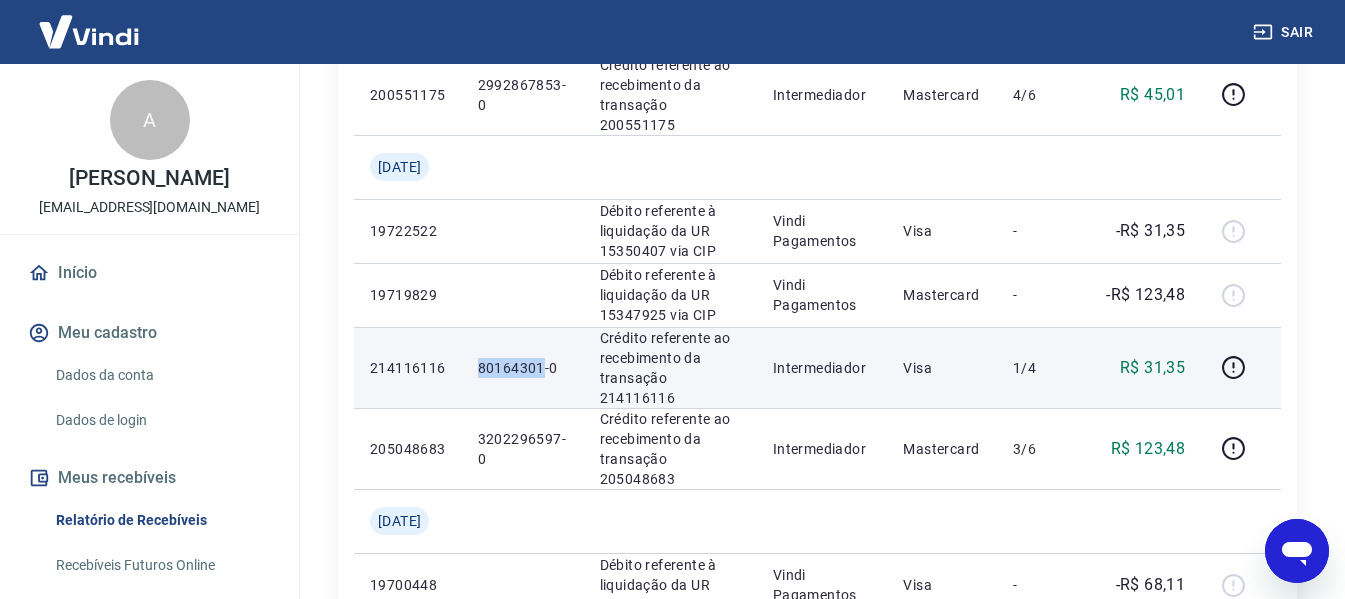 click on "80164301-0" at bounding box center (523, 368) 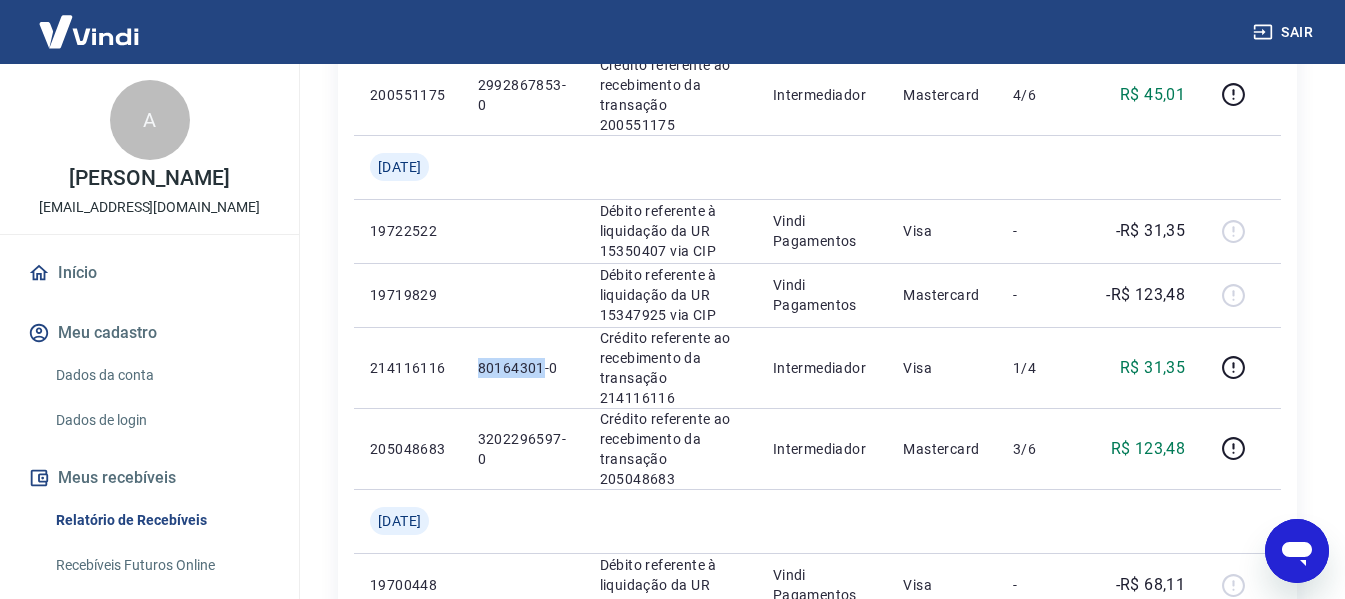 click on "Sair" at bounding box center [1285, 32] 